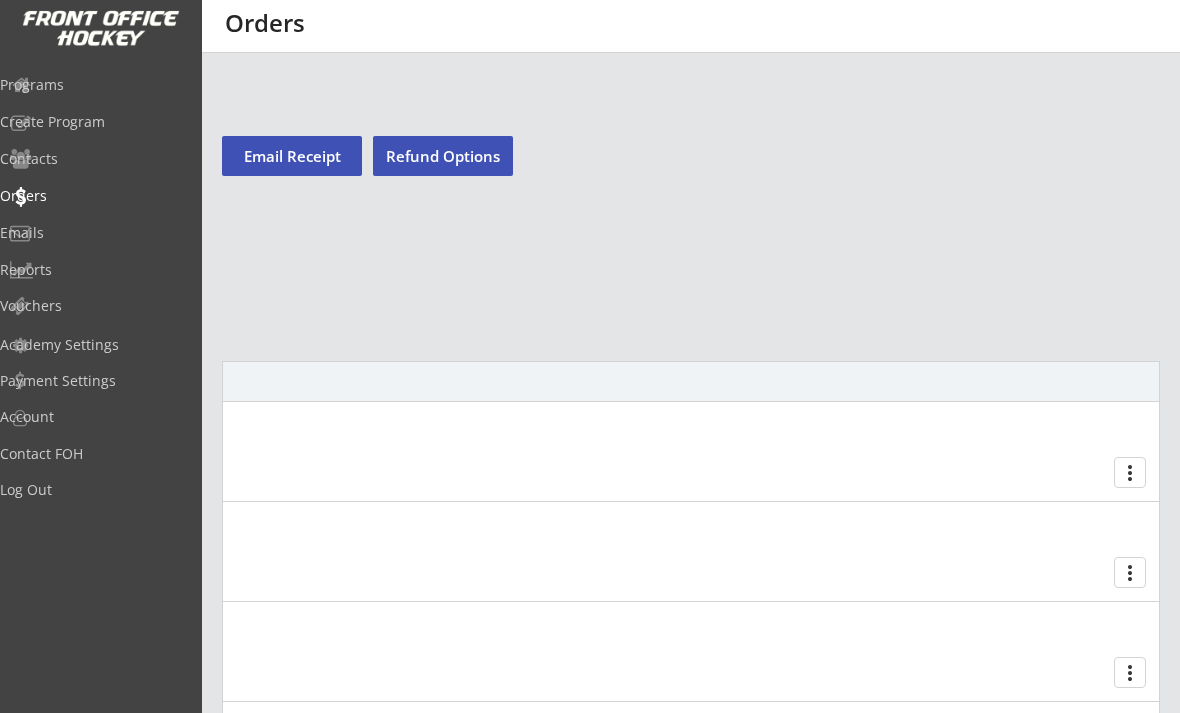 scroll, scrollTop: 558, scrollLeft: 0, axis: vertical 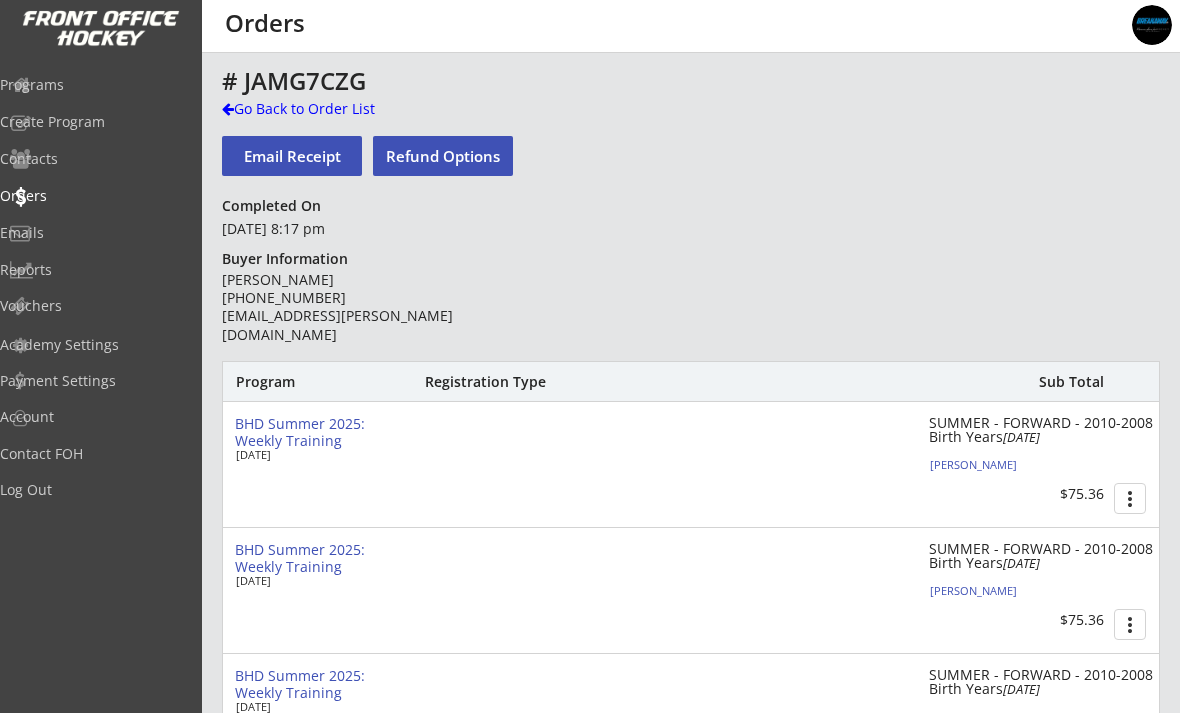 click on "Orders" at bounding box center [95, 196] 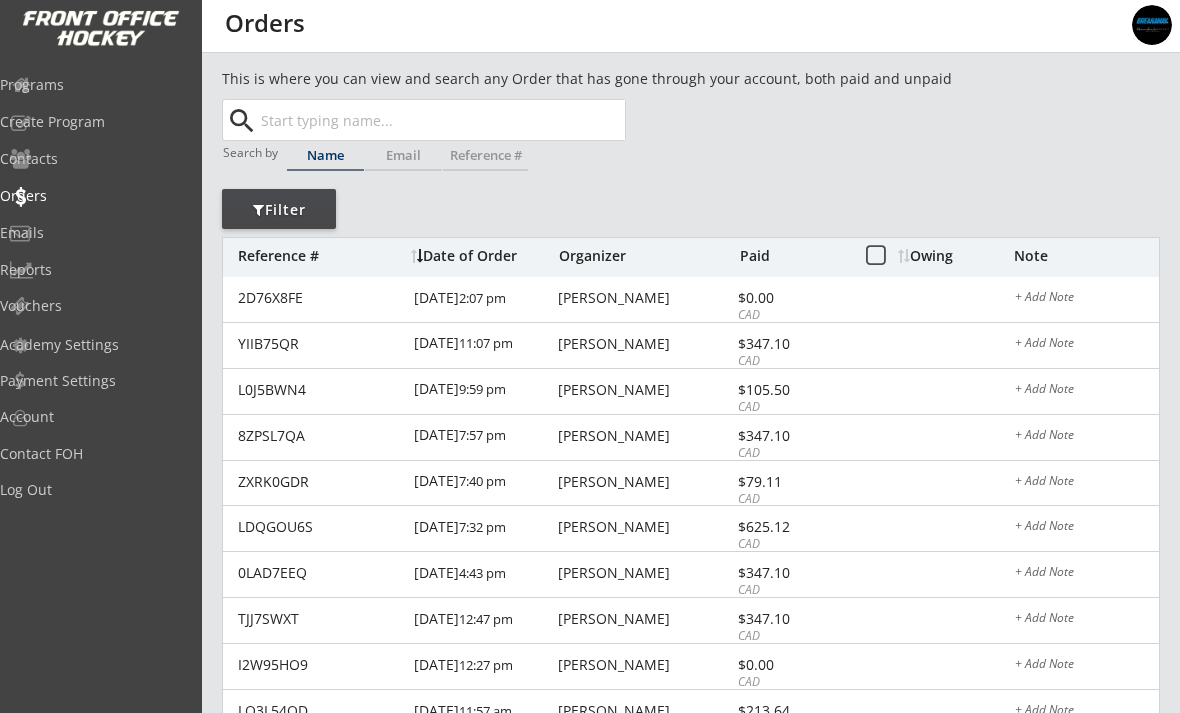 click at bounding box center [441, 120] 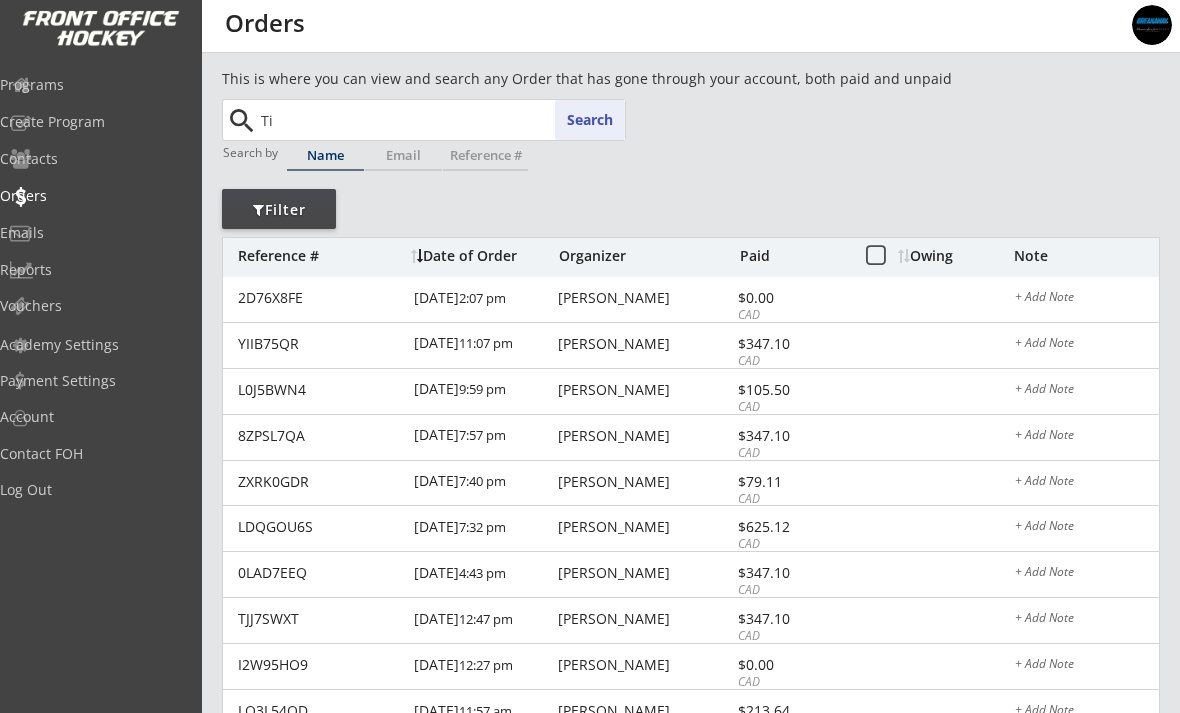 type on "Tia" 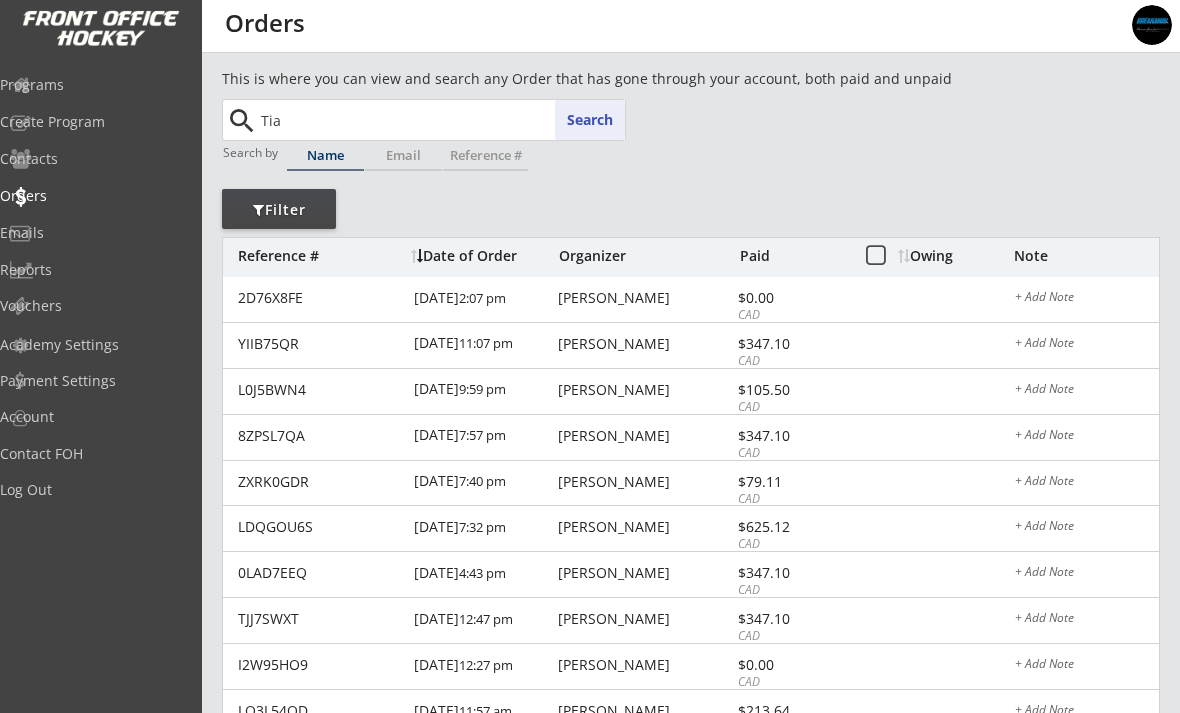 type on "[PERSON_NAME]" 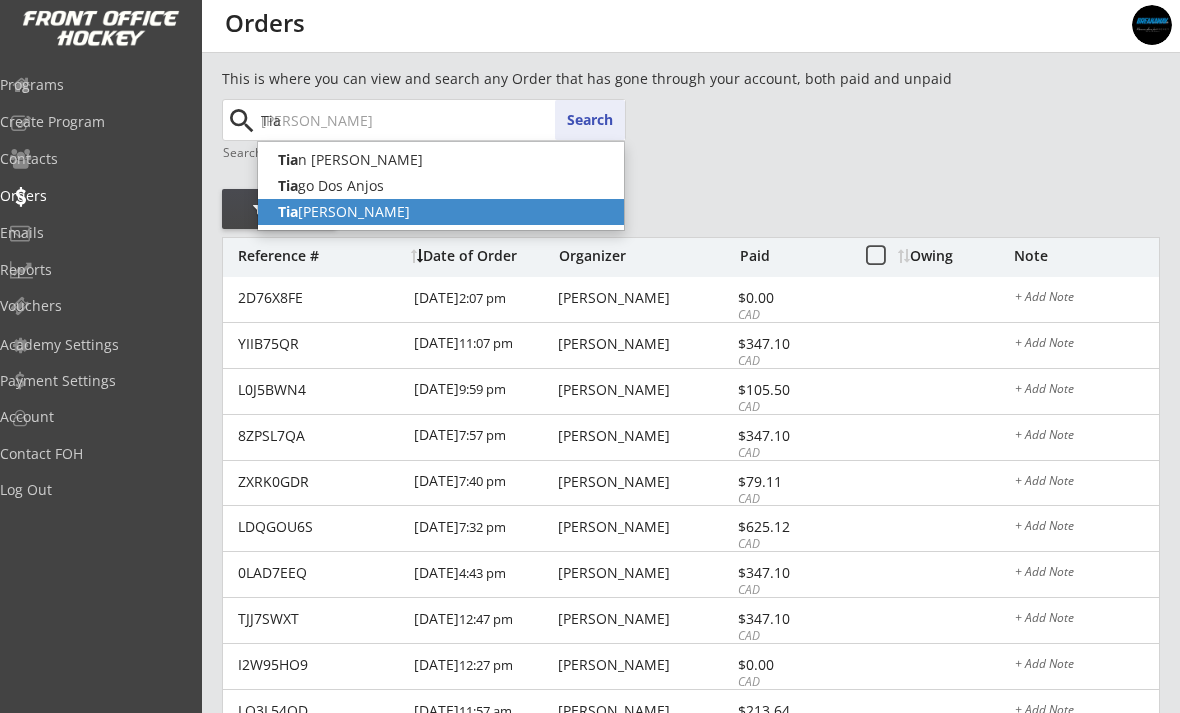 click on "[PERSON_NAME]" at bounding box center (441, 212) 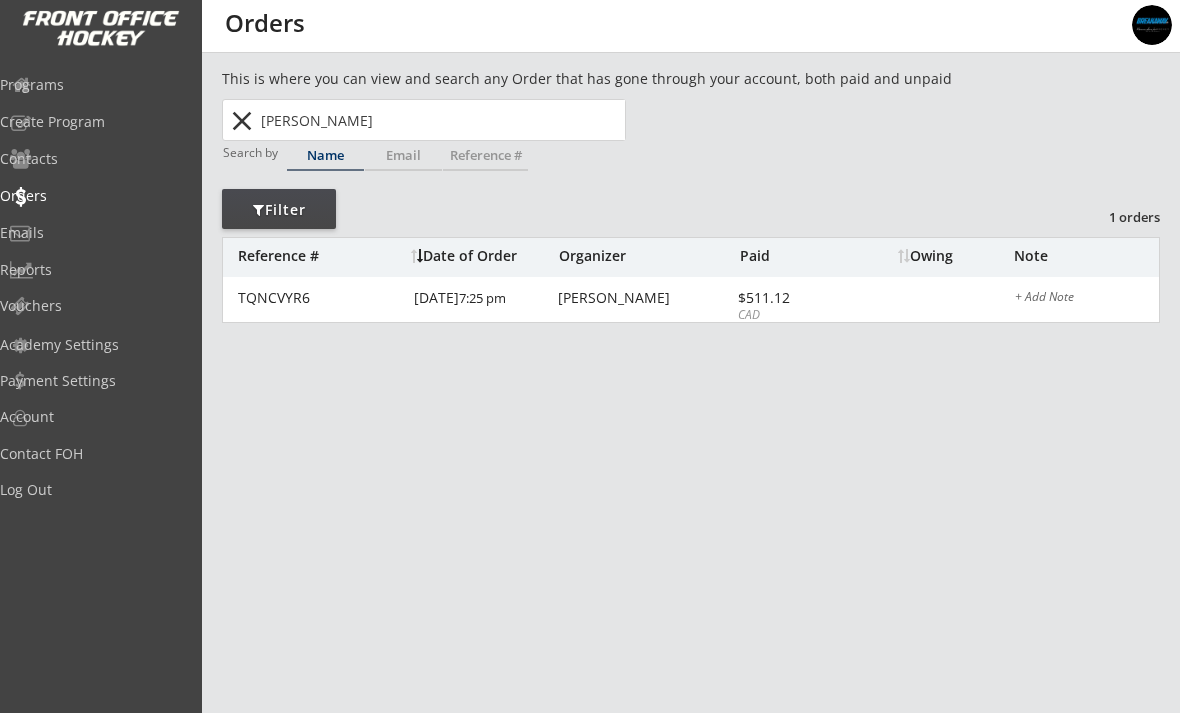 click on "$511.12" at bounding box center (791, 298) 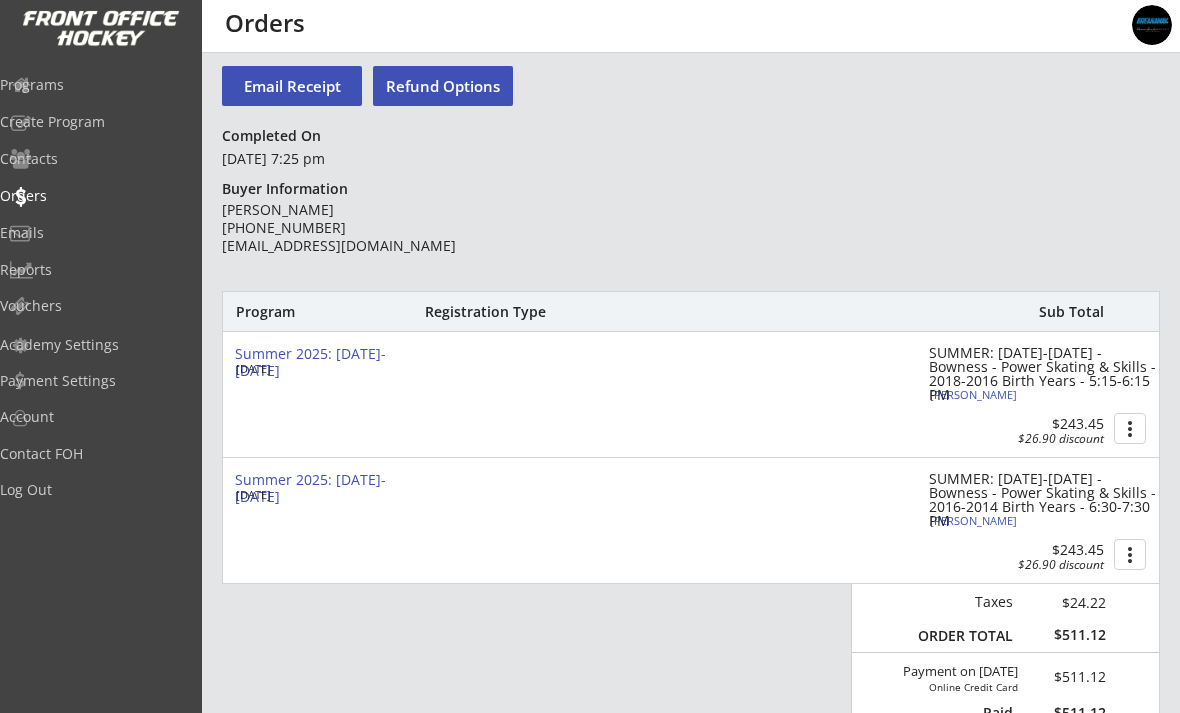 scroll, scrollTop: 102, scrollLeft: 0, axis: vertical 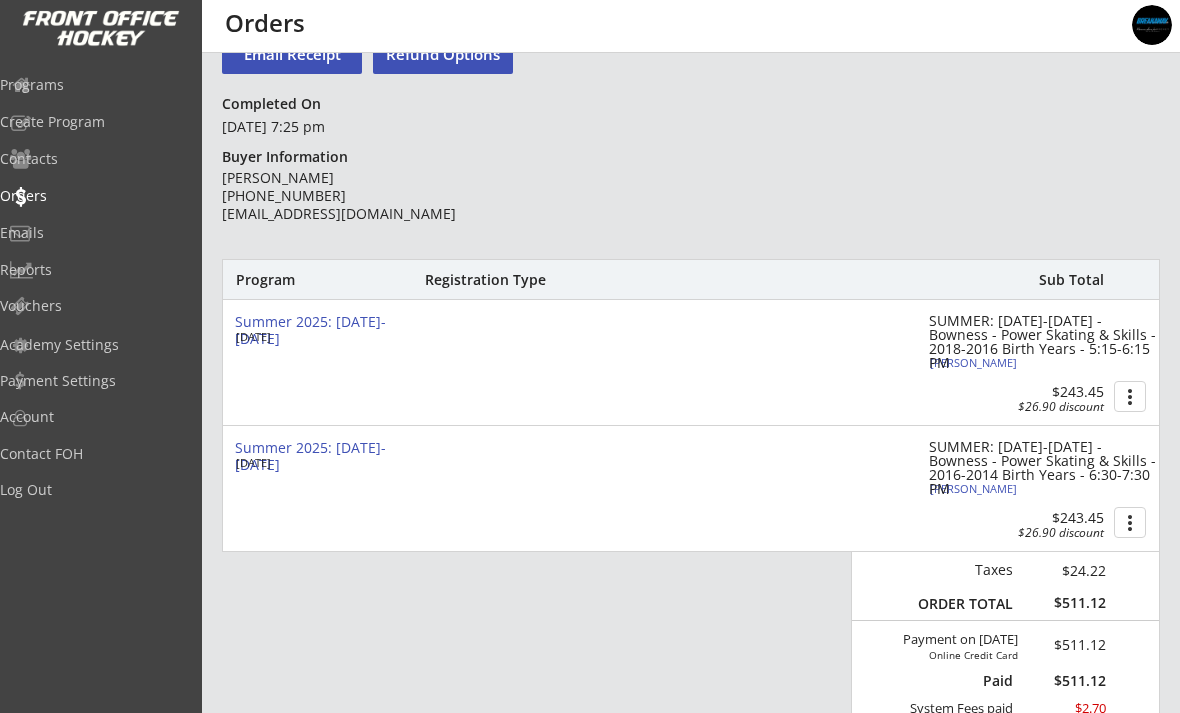 click on "Orders" at bounding box center (95, 196) 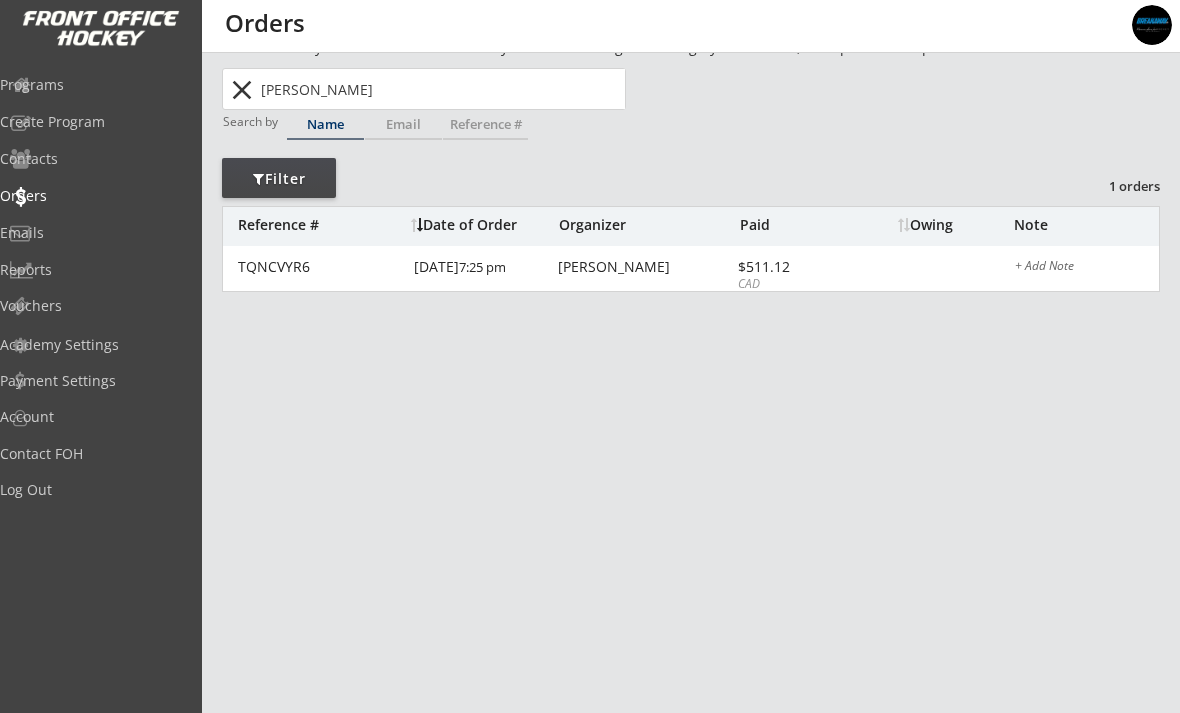 scroll, scrollTop: 0, scrollLeft: 0, axis: both 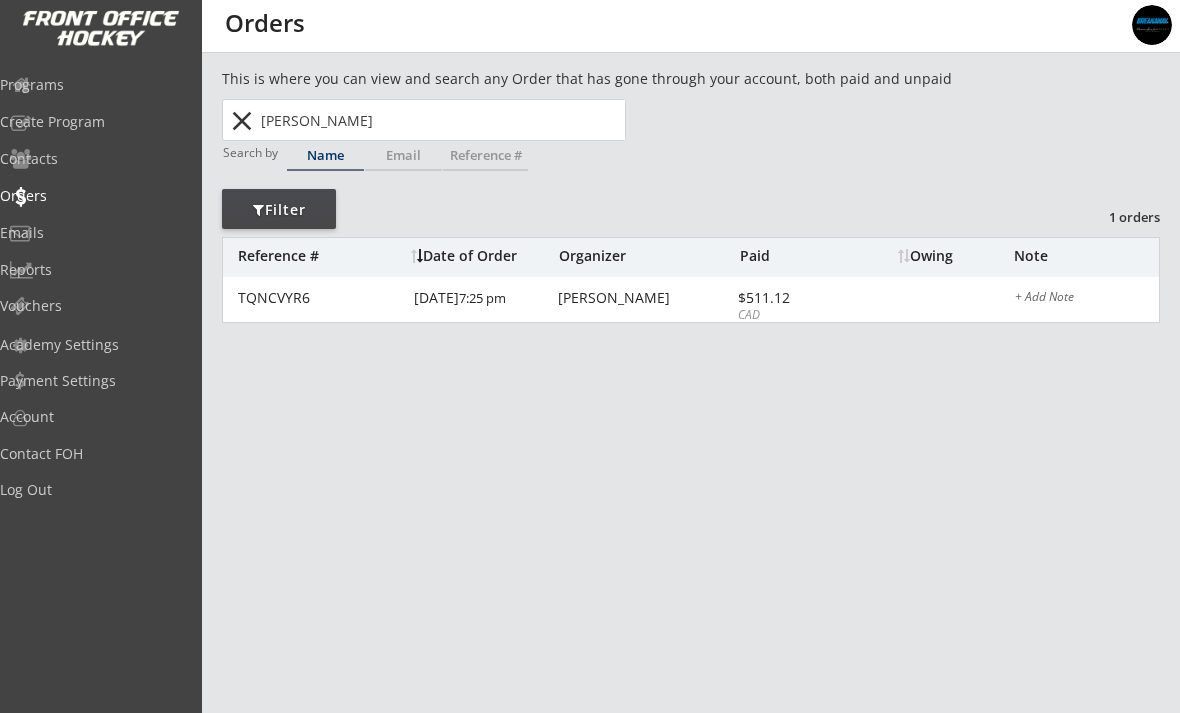 click on "[PERSON_NAME]" at bounding box center (441, 120) 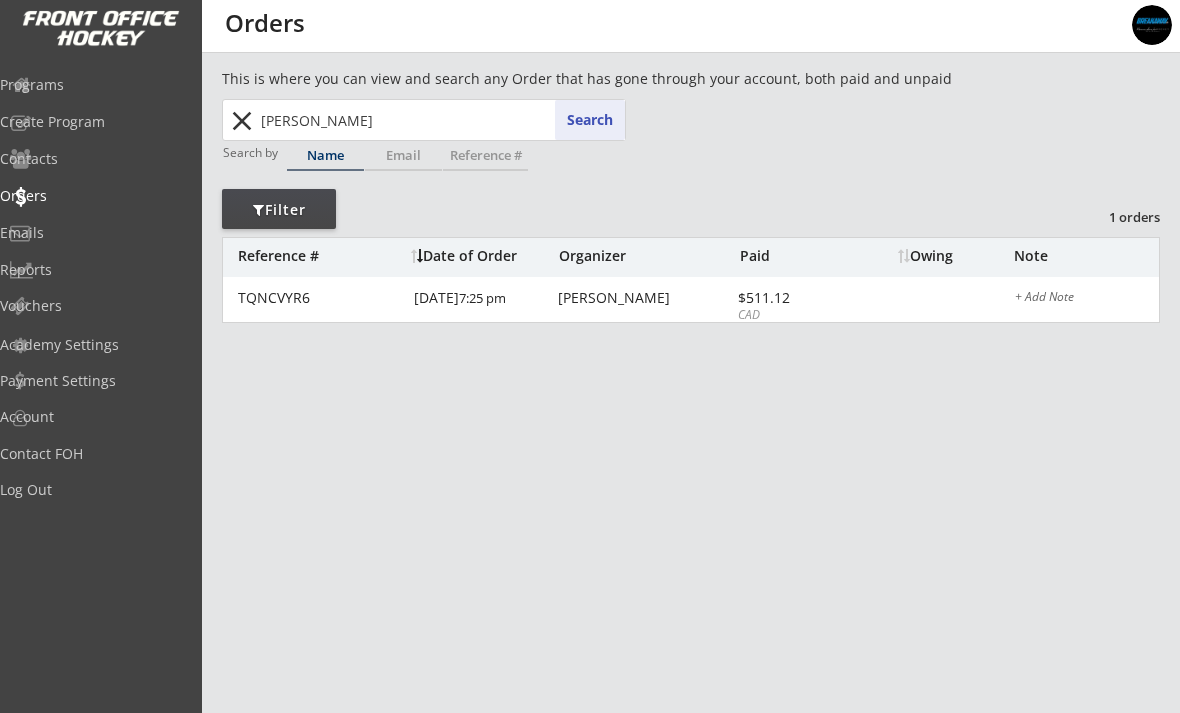 scroll, scrollTop: 2, scrollLeft: 0, axis: vertical 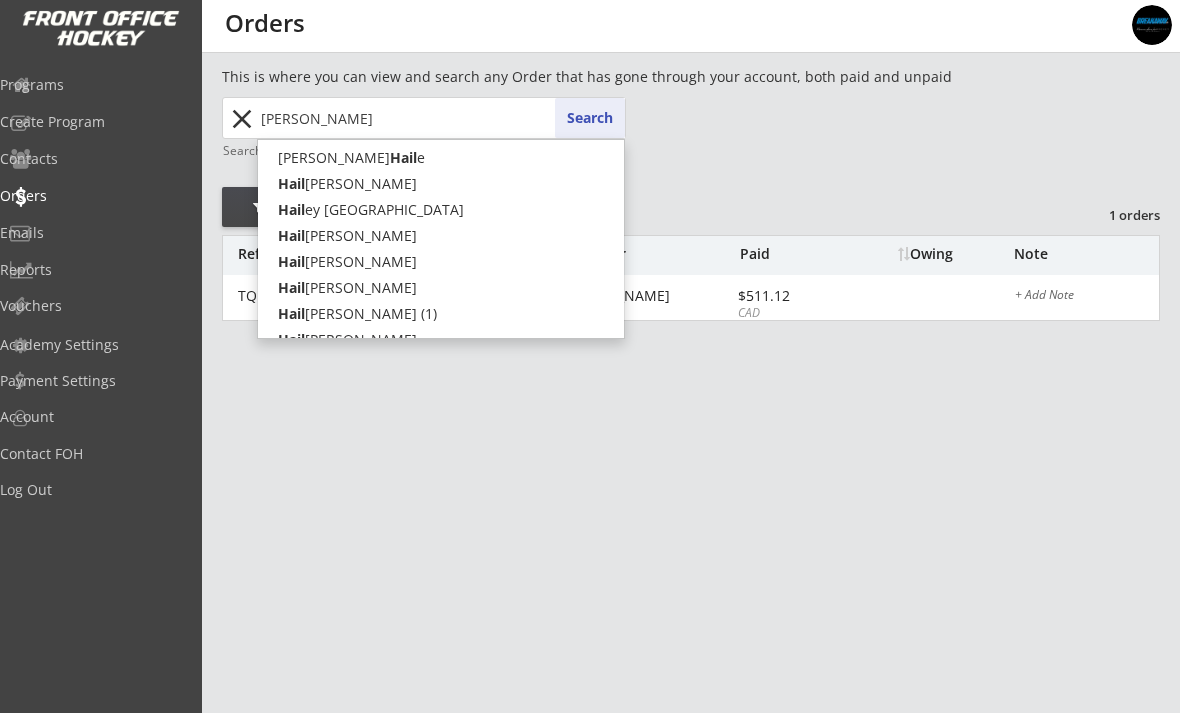 type on "Hailey" 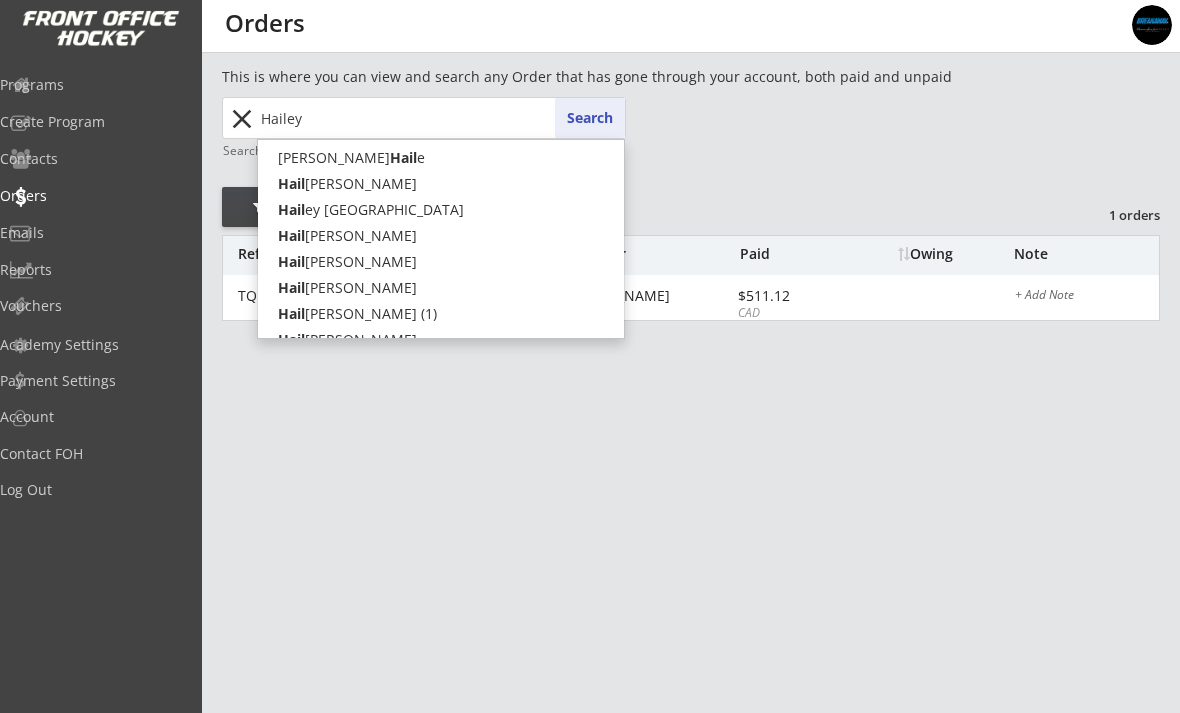 type on "[PERSON_NAME]" 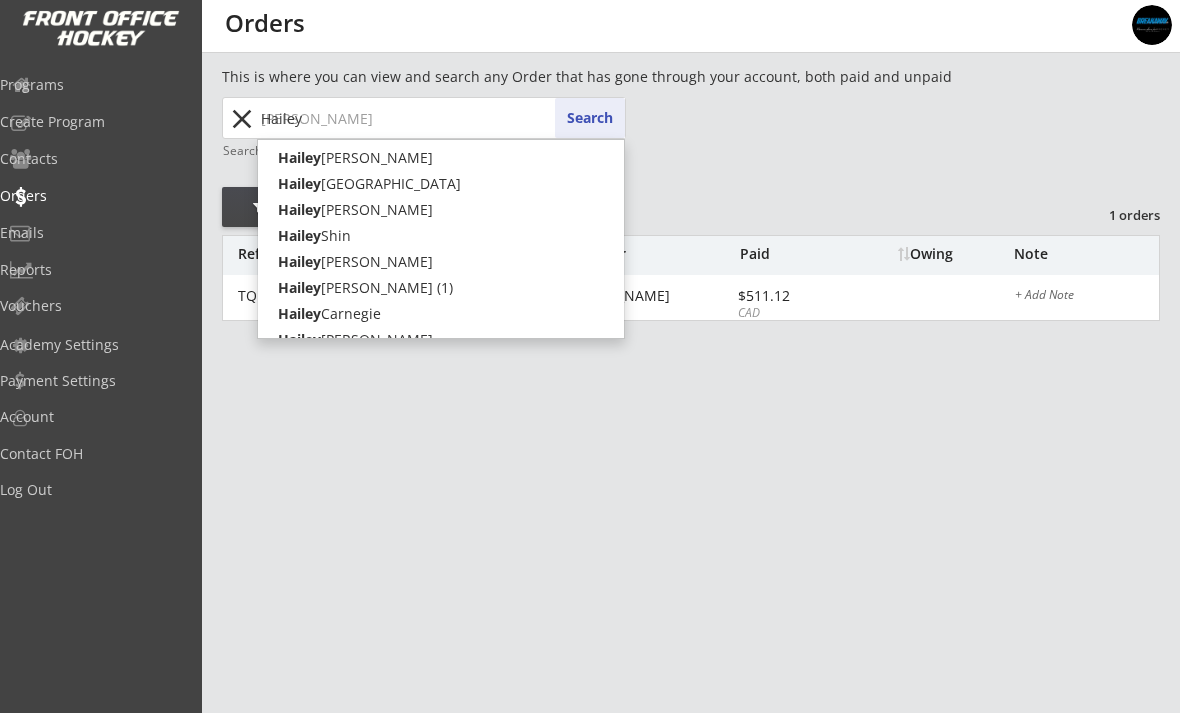 type on "Hailey" 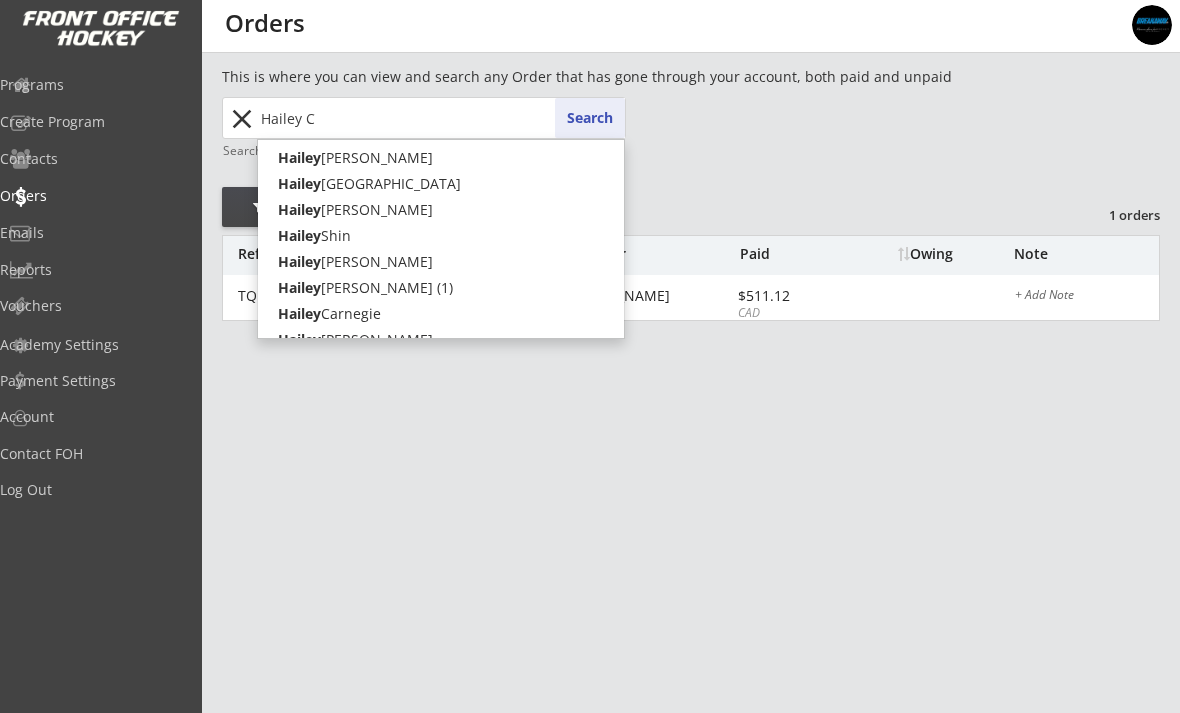 type on "Hailey Ca" 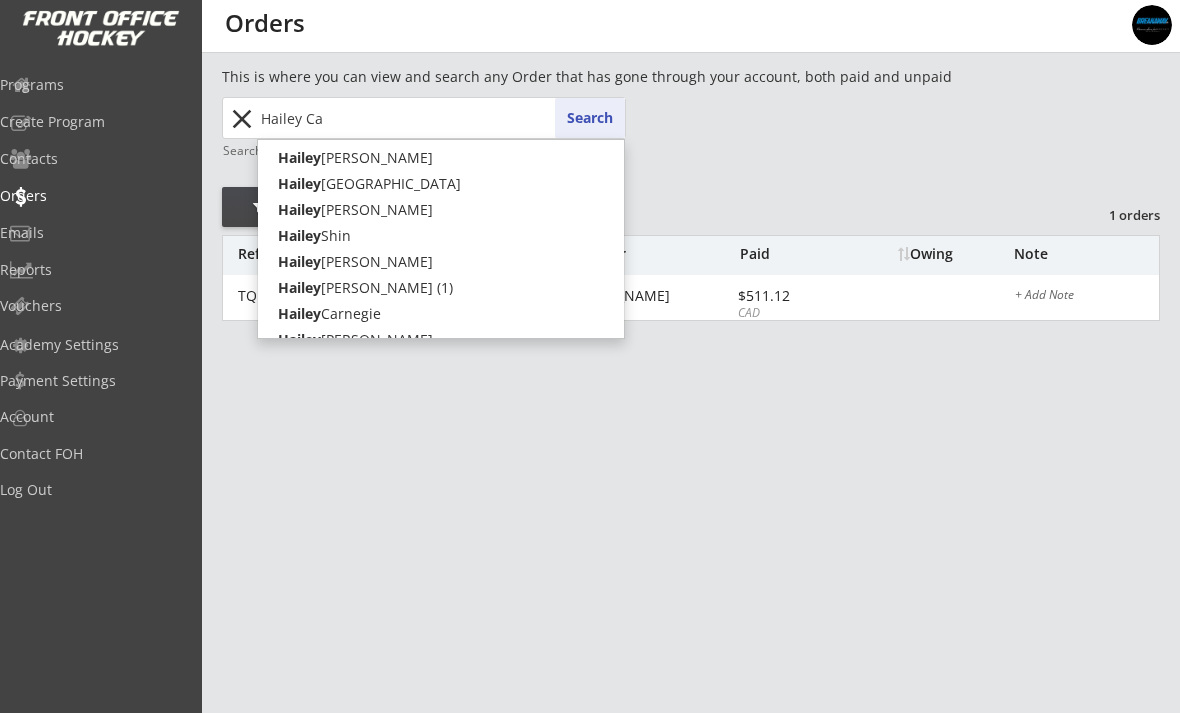 type on "[PERSON_NAME]" 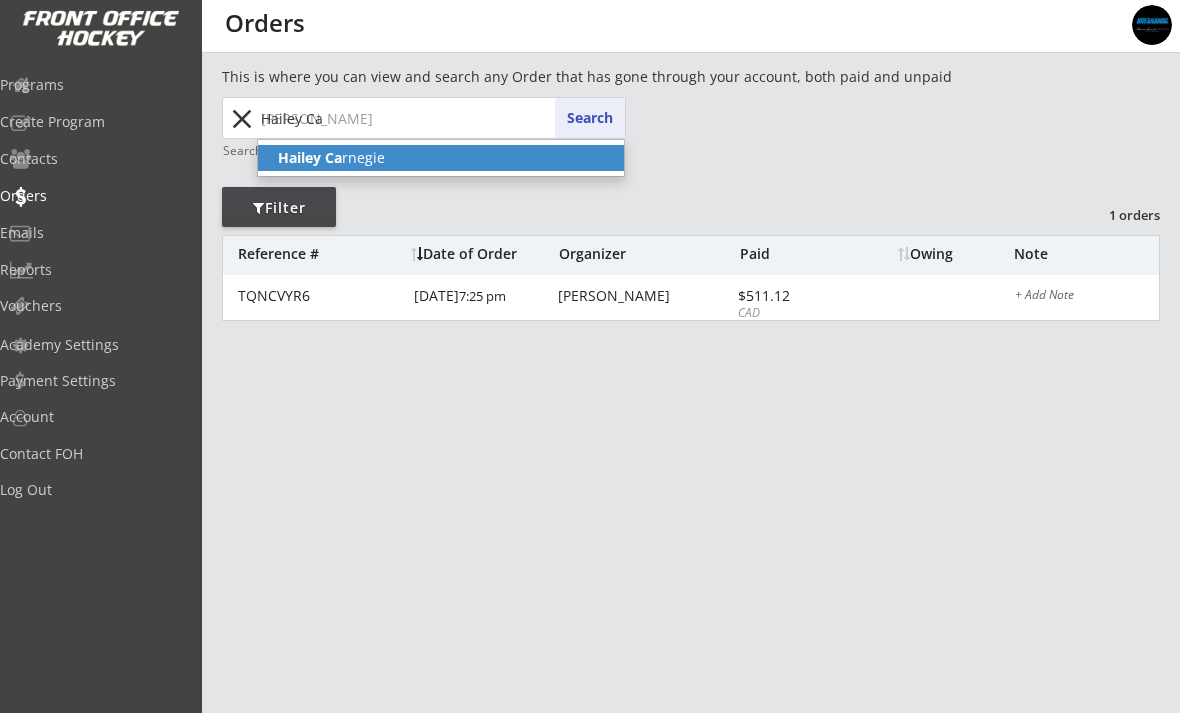 click on "Hailey Ca" 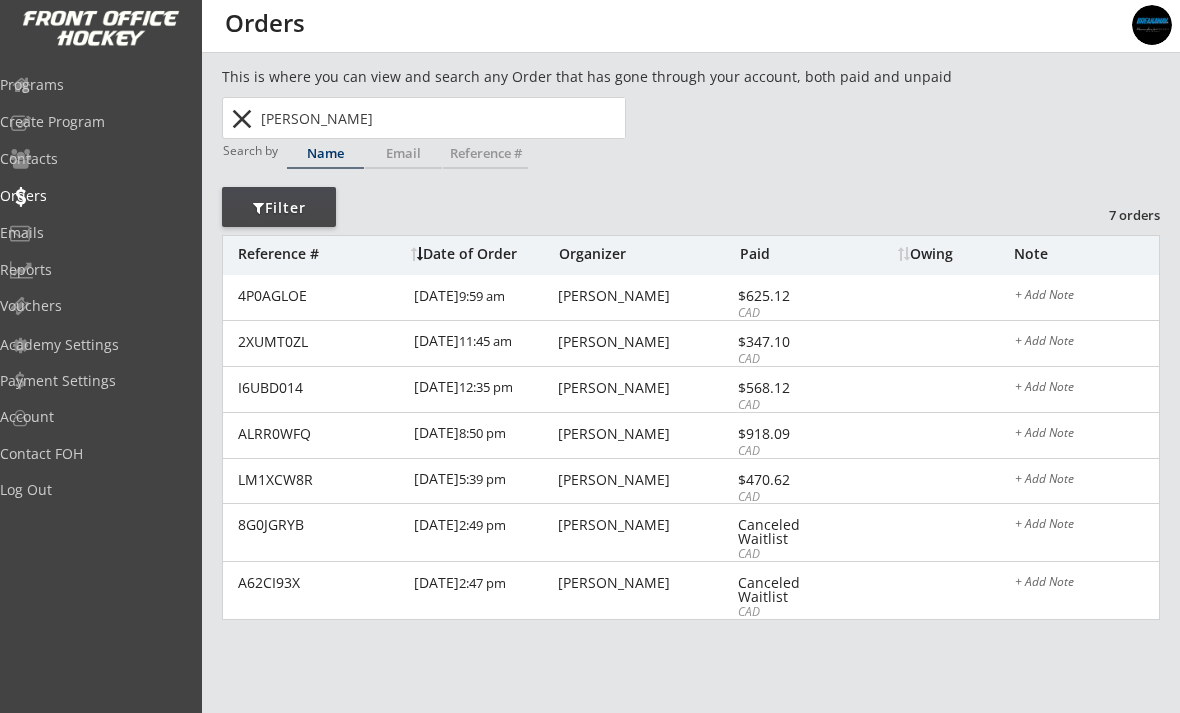 click on "$625.12" at bounding box center [791, 296] 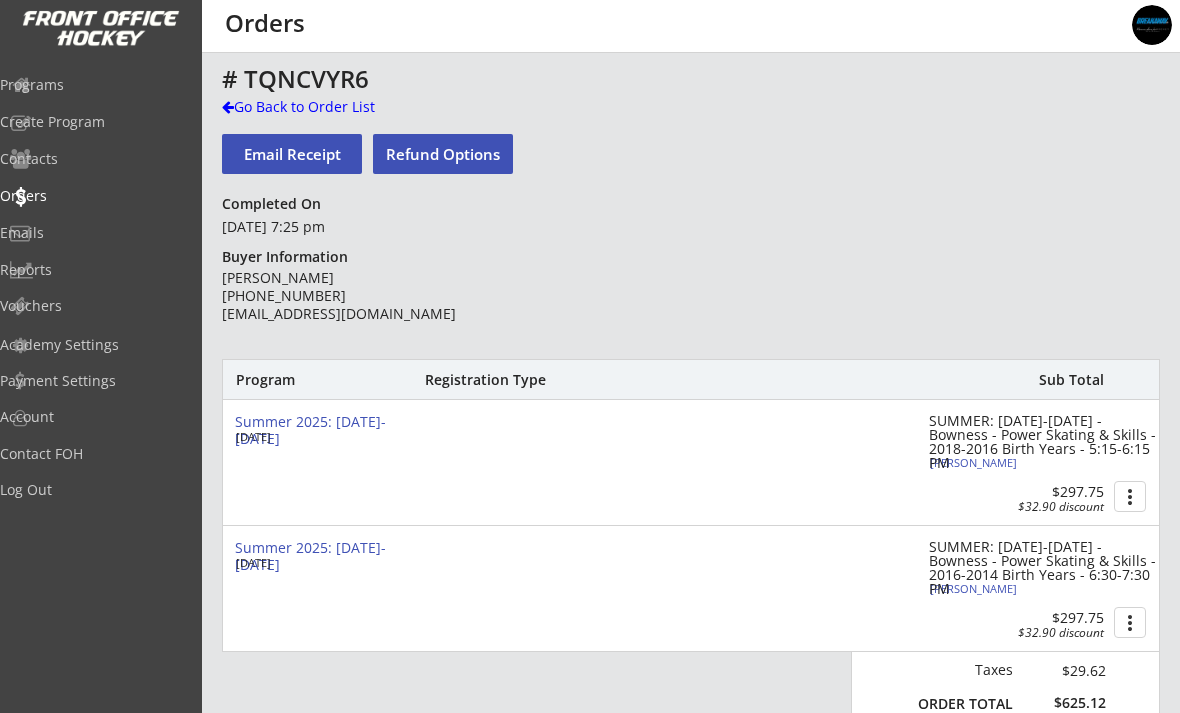 scroll, scrollTop: 1, scrollLeft: 0, axis: vertical 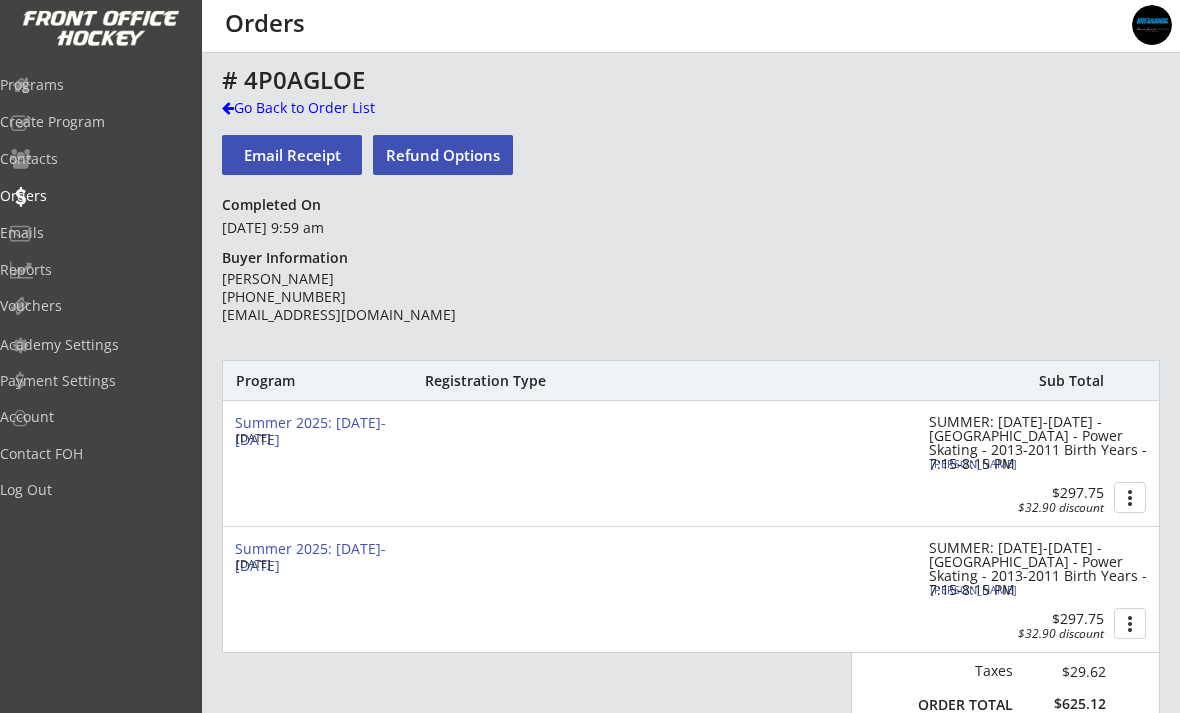 click on "Go Back to Order List" at bounding box center [325, 108] 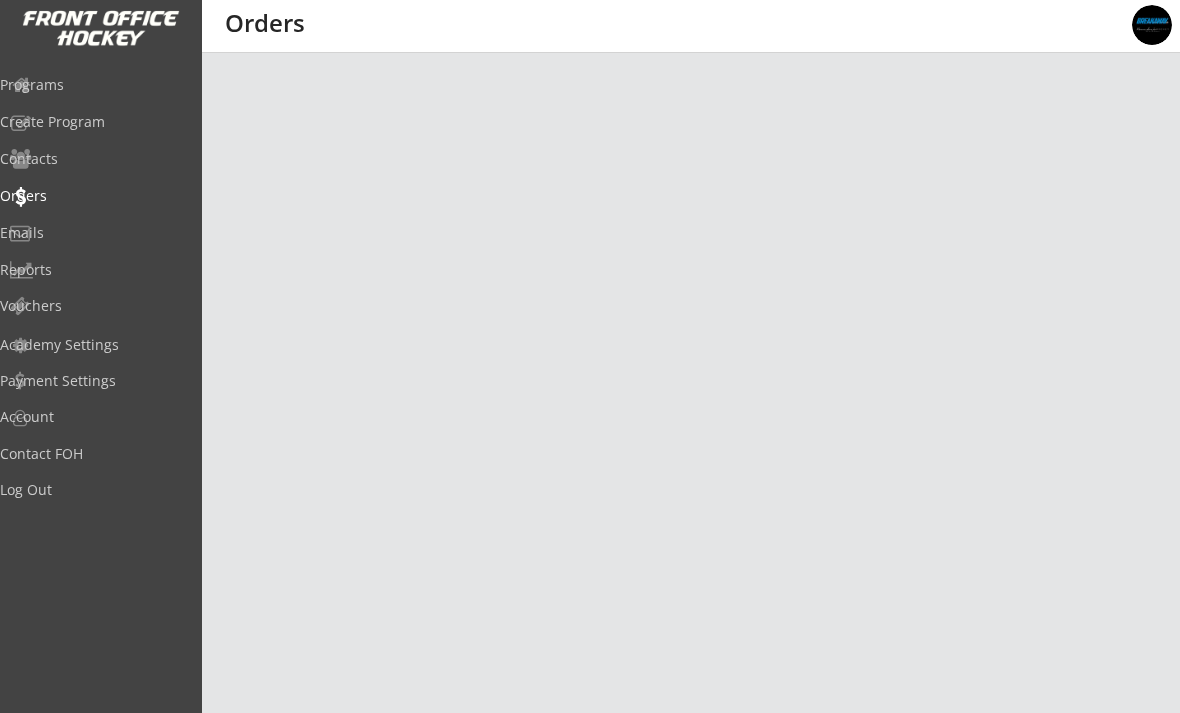 scroll, scrollTop: 0, scrollLeft: 0, axis: both 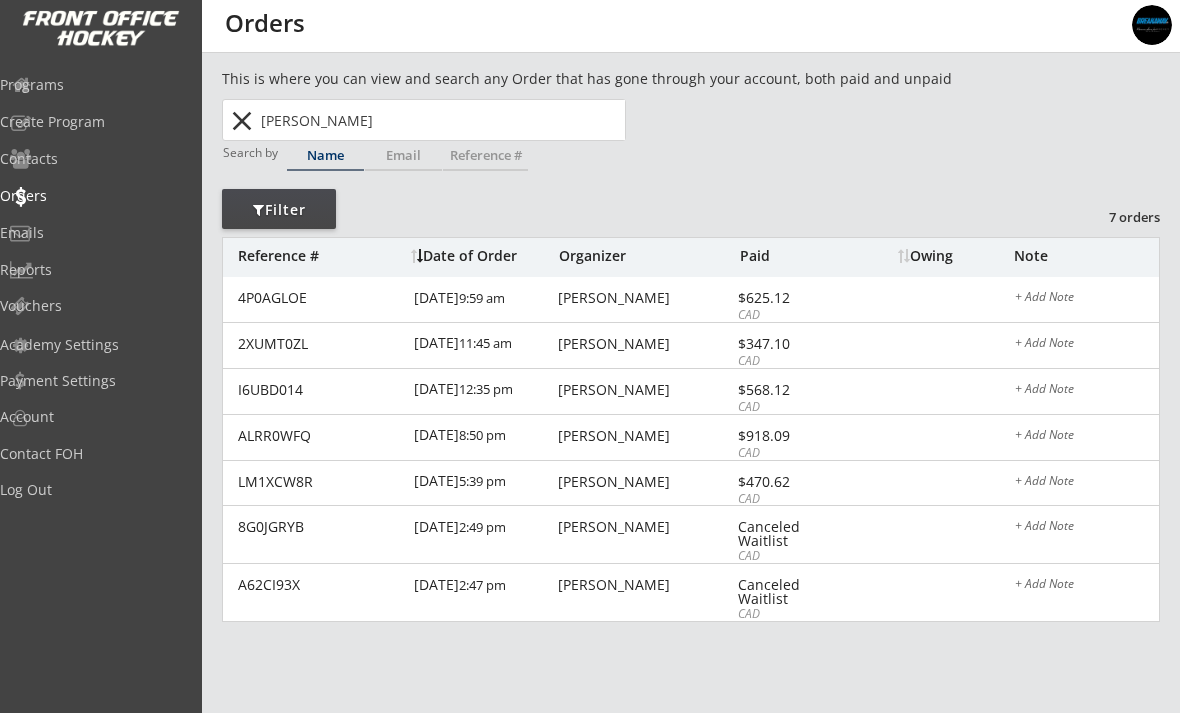 click on "4P0AGLOE" at bounding box center [320, 298] 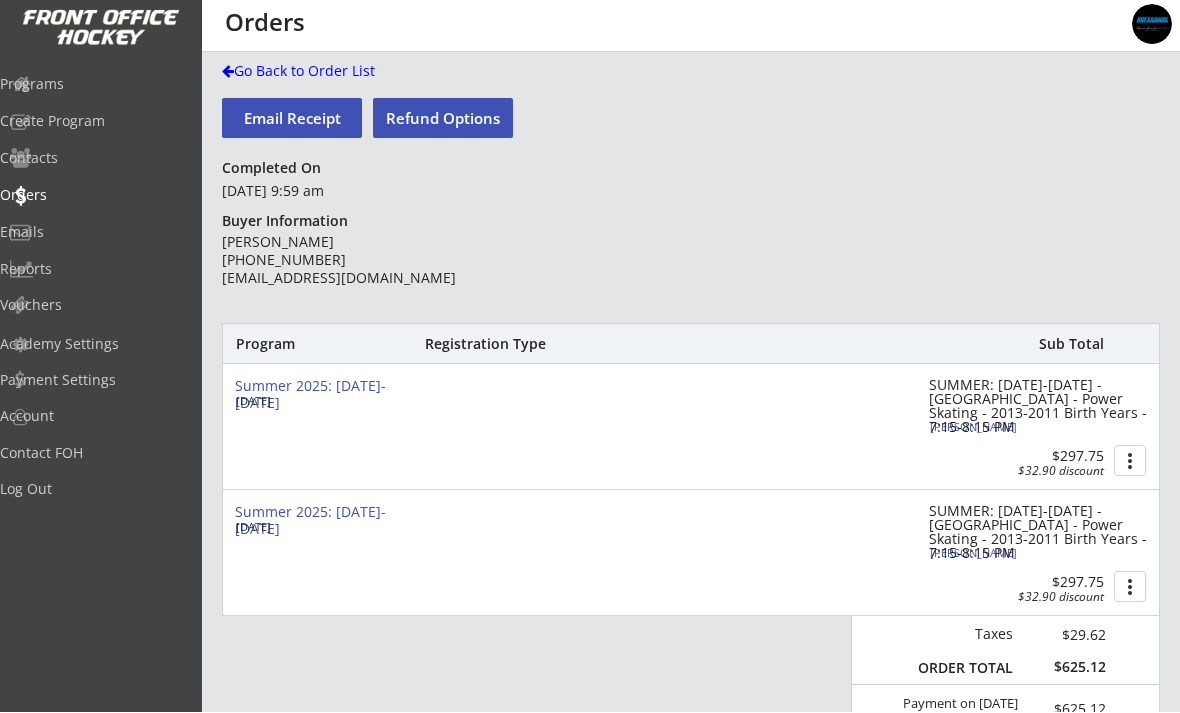 scroll, scrollTop: 38, scrollLeft: 0, axis: vertical 